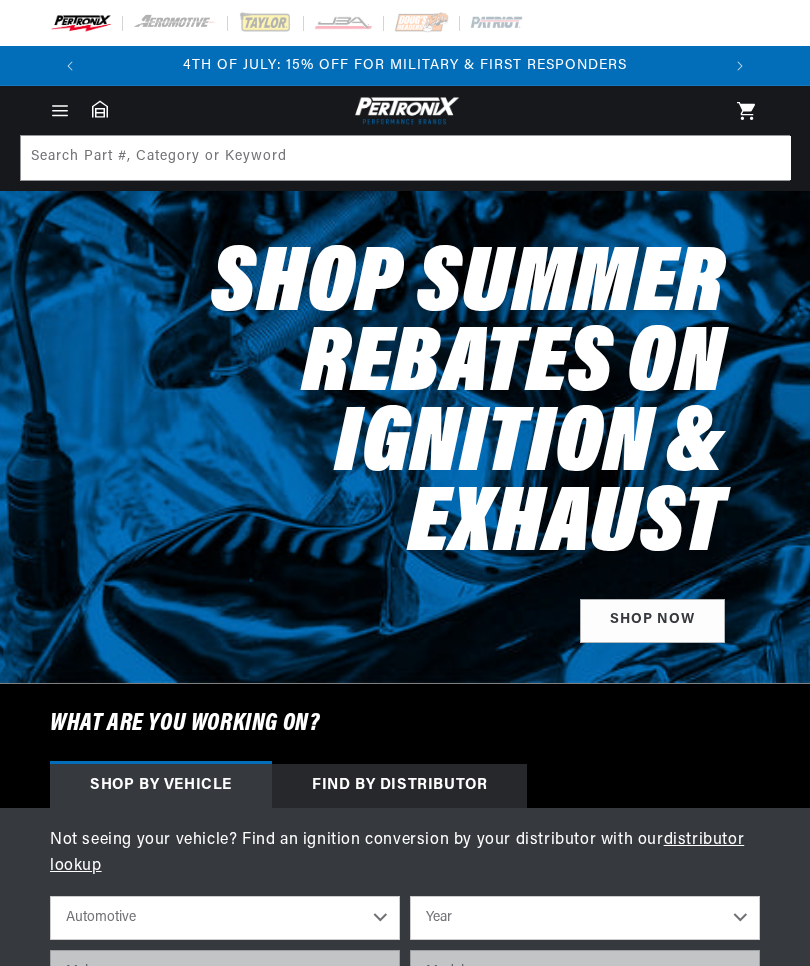 scroll, scrollTop: 0, scrollLeft: 0, axis: both 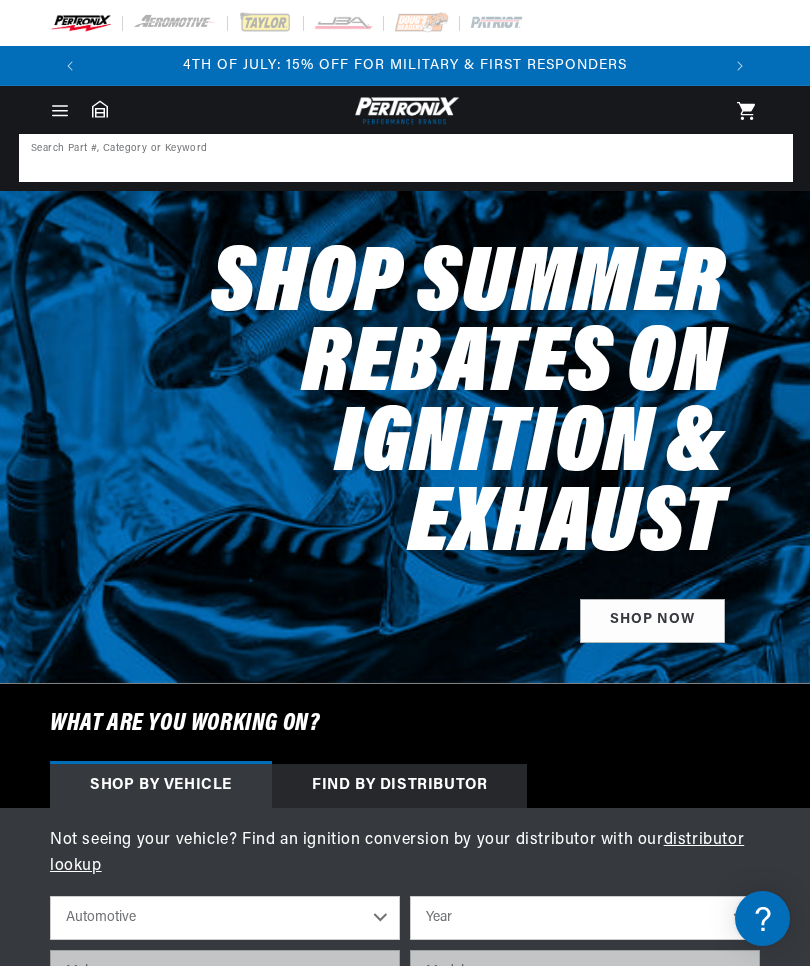 click at bounding box center (406, 158) 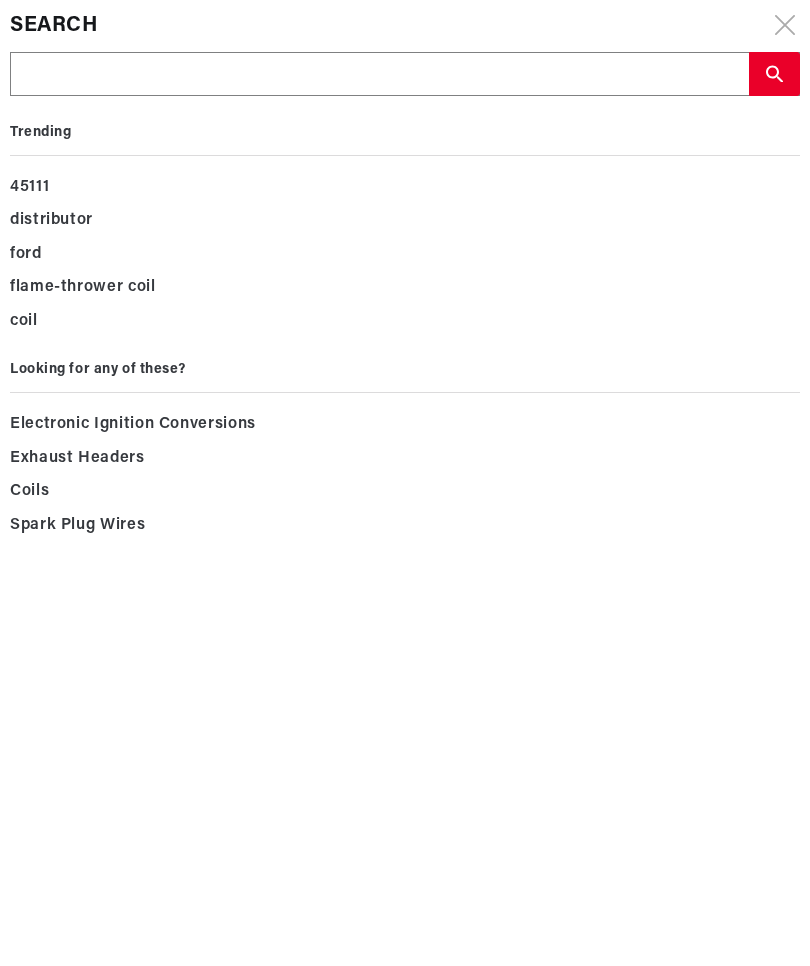 scroll, scrollTop: 0, scrollLeft: 0, axis: both 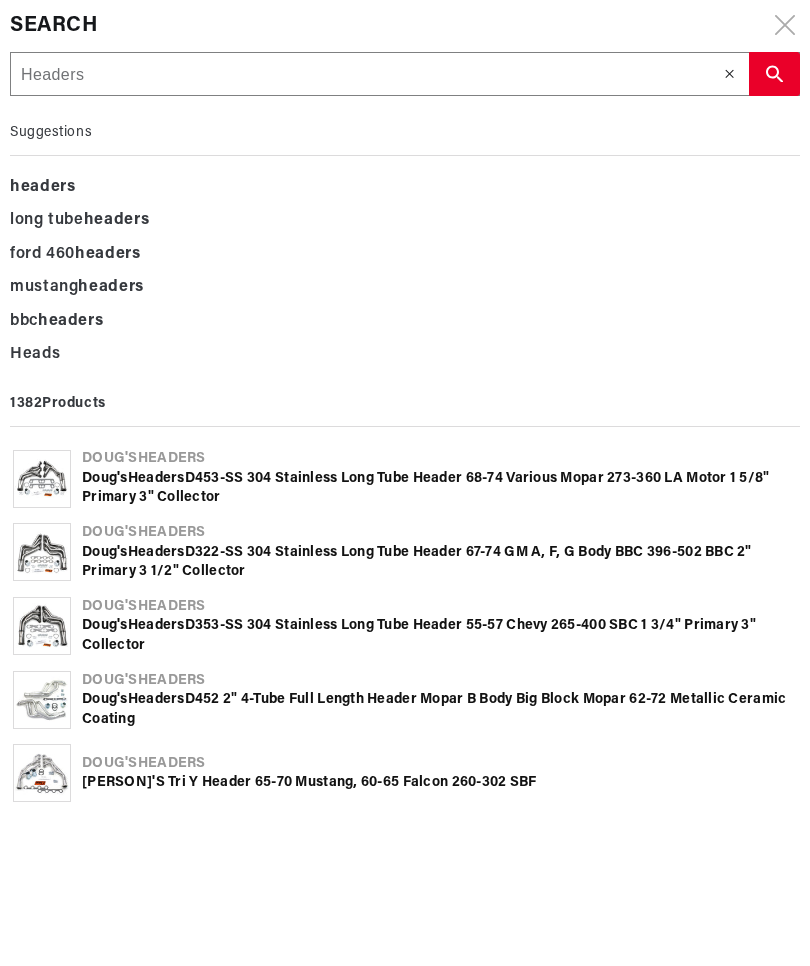 type on "Headers" 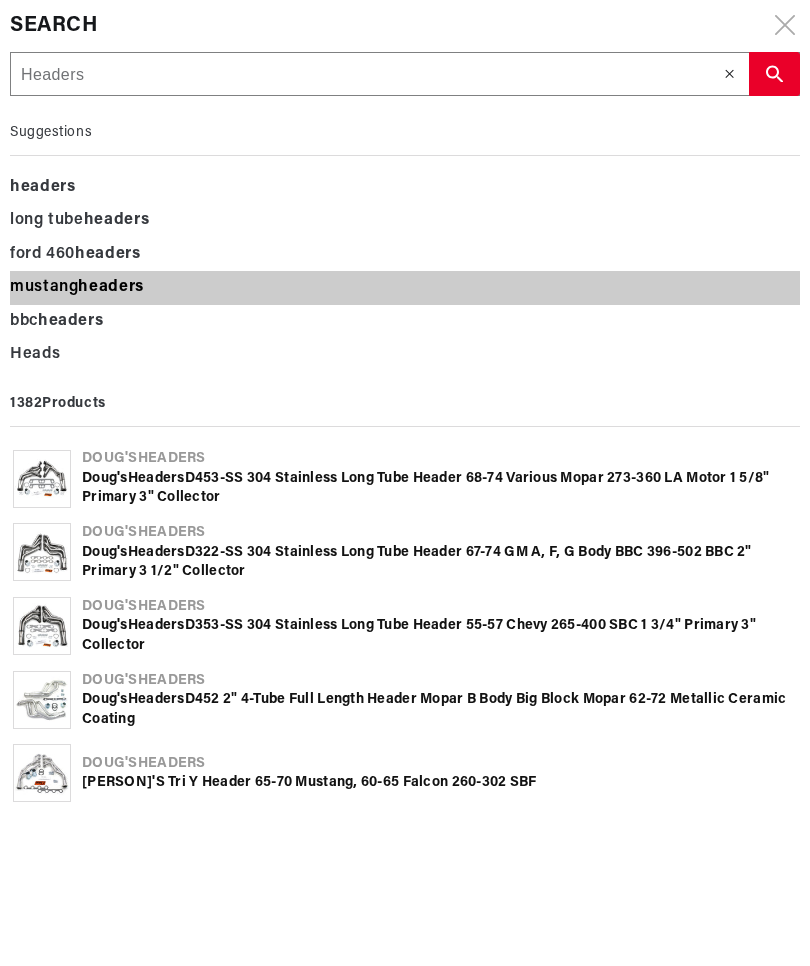 click on "mustang  headers" at bounding box center (405, 288) 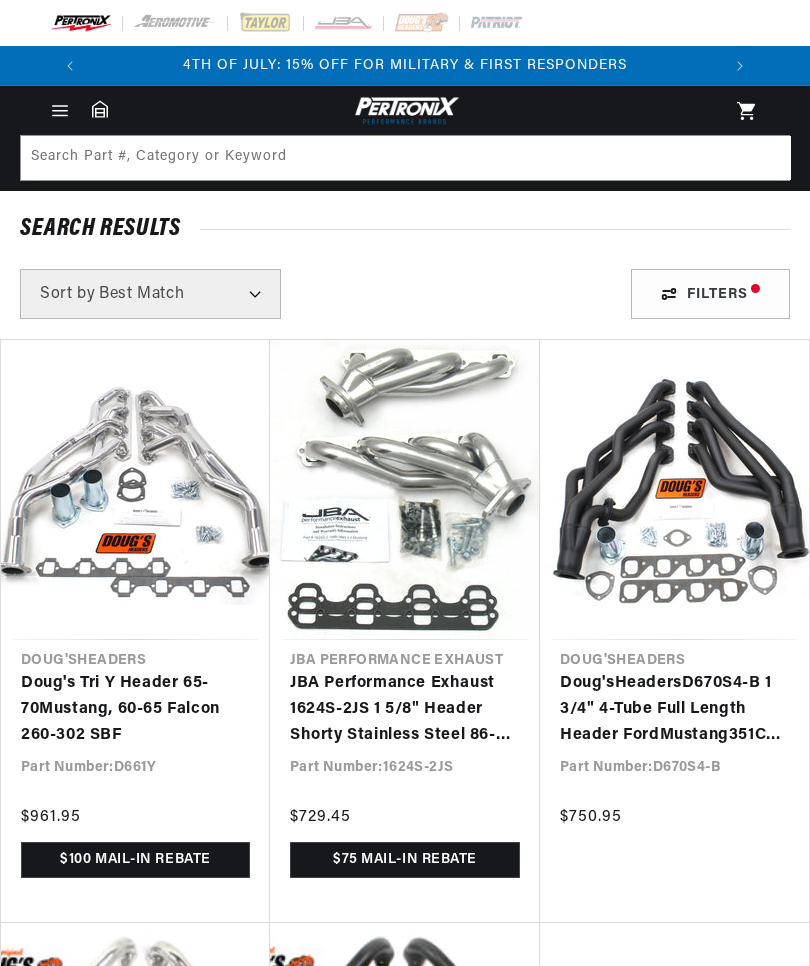 scroll, scrollTop: 0, scrollLeft: 0, axis: both 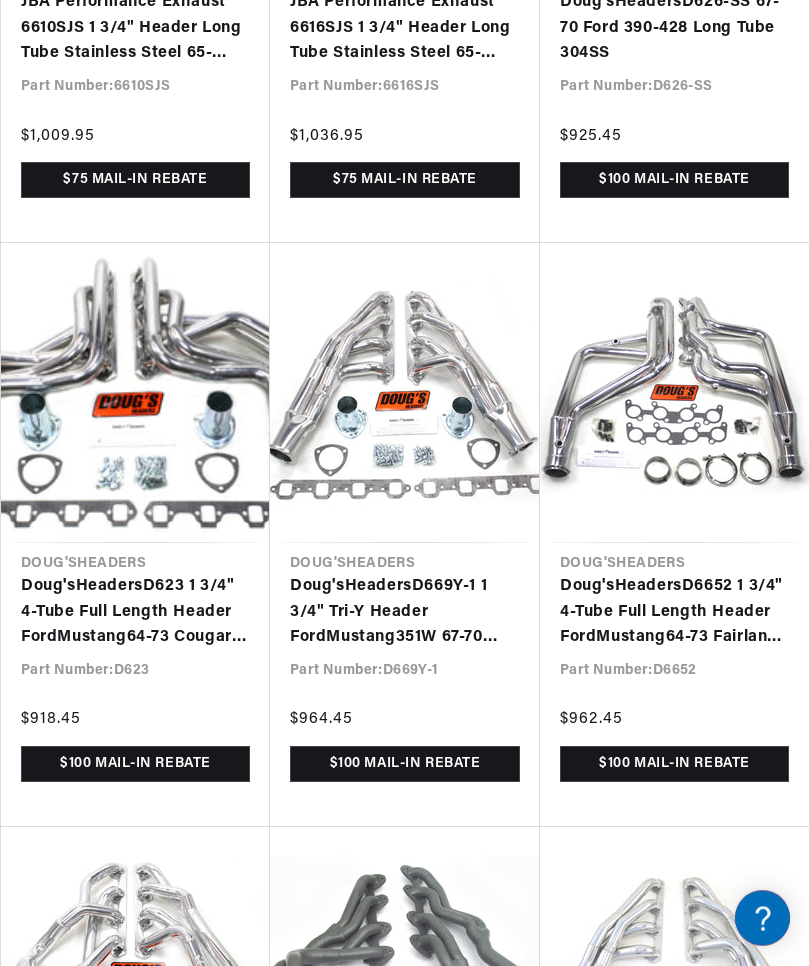 click on "Doug's  Headers  D623 1 3/4" 4-Tube Full Length Header Ford  Mustang   64-73 Cougar 67-68 Fairlane 66-67  Comet 62-65 Ranchero 60-67 260-351W Falcon 60-65 260-302 with TCI or similar  Mustang  II Steering Swap Metallic Ceramic Coating" at bounding box center [135, 613] 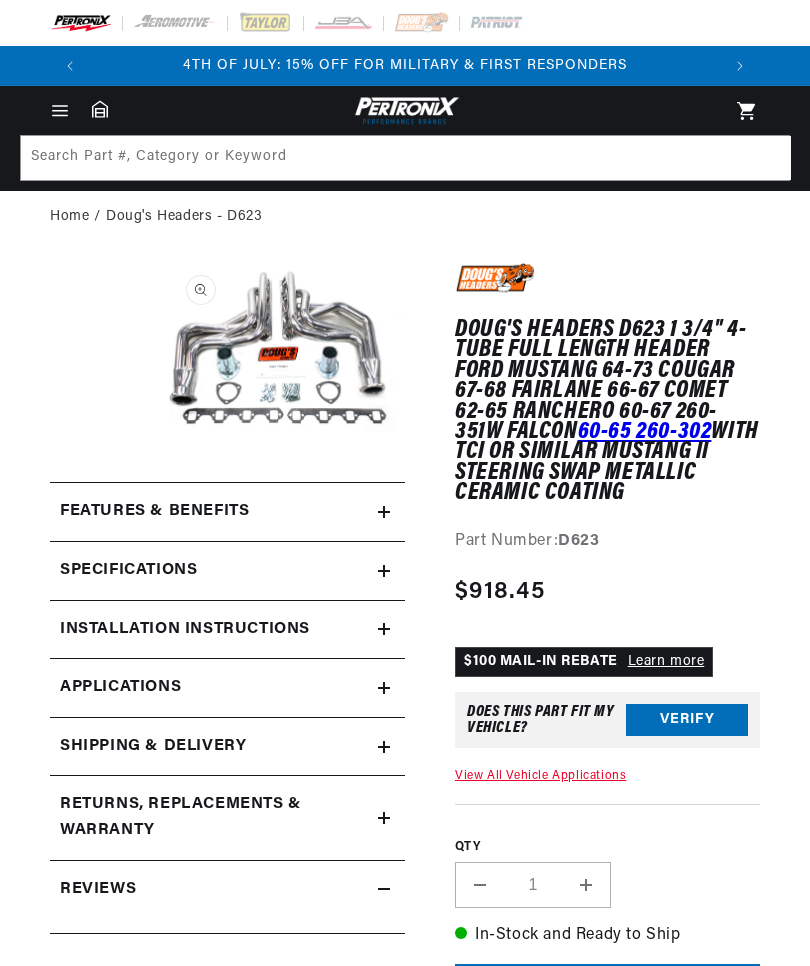 scroll, scrollTop: 0, scrollLeft: 0, axis: both 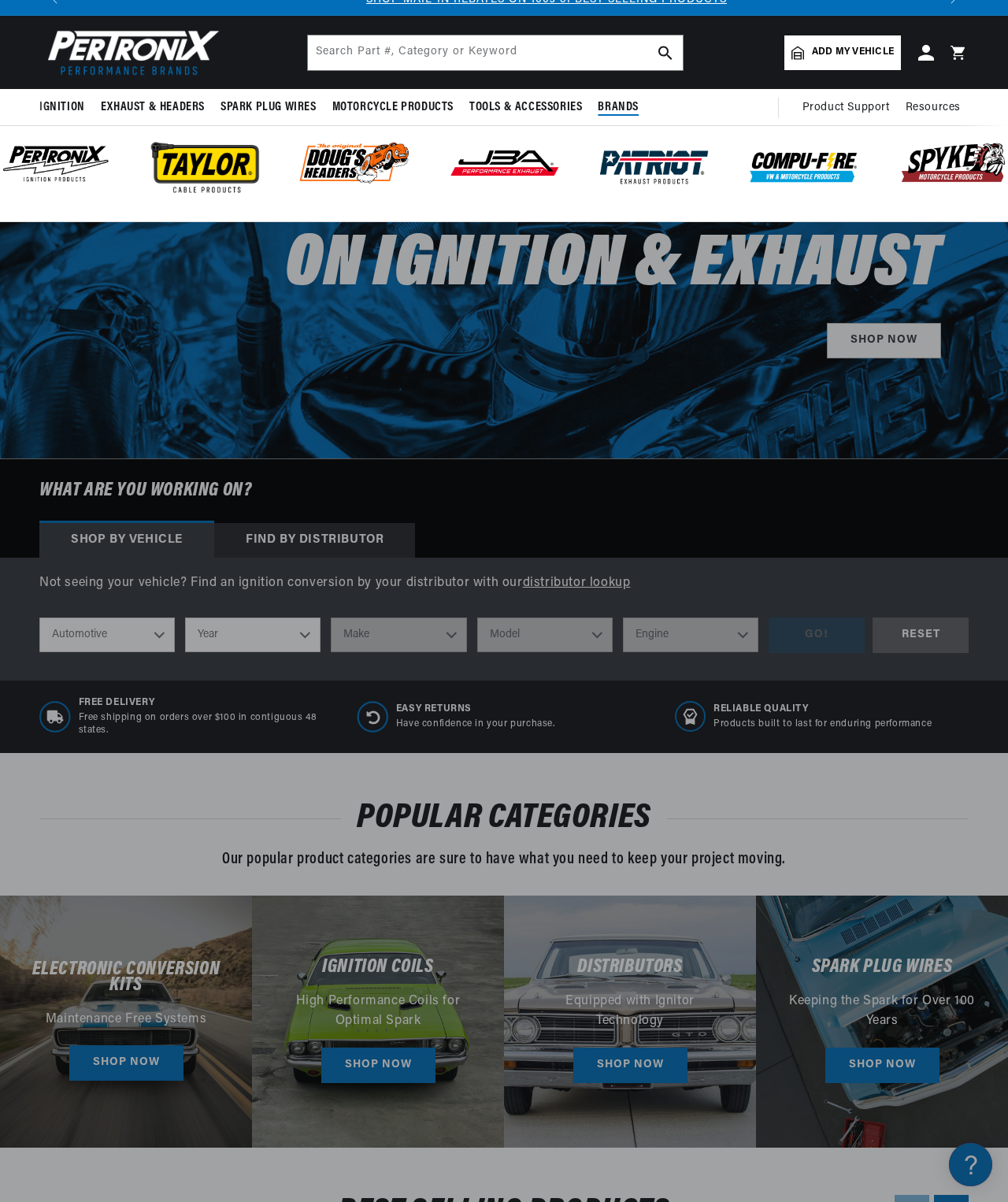 click at bounding box center [354, 165] 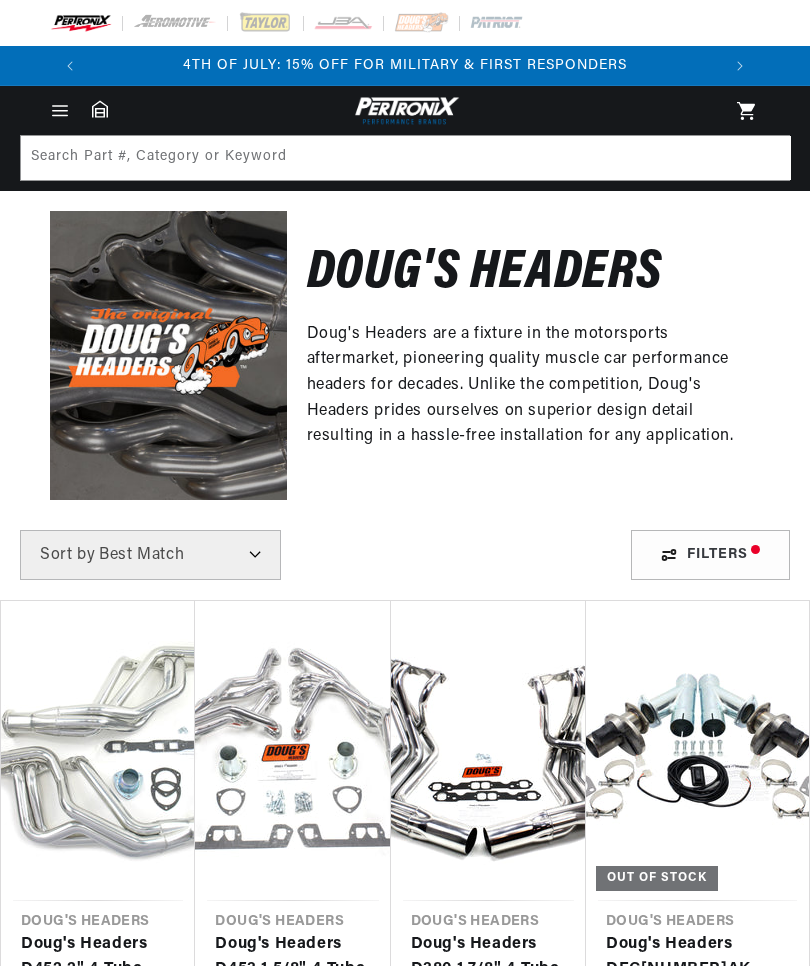scroll, scrollTop: 0, scrollLeft: 0, axis: both 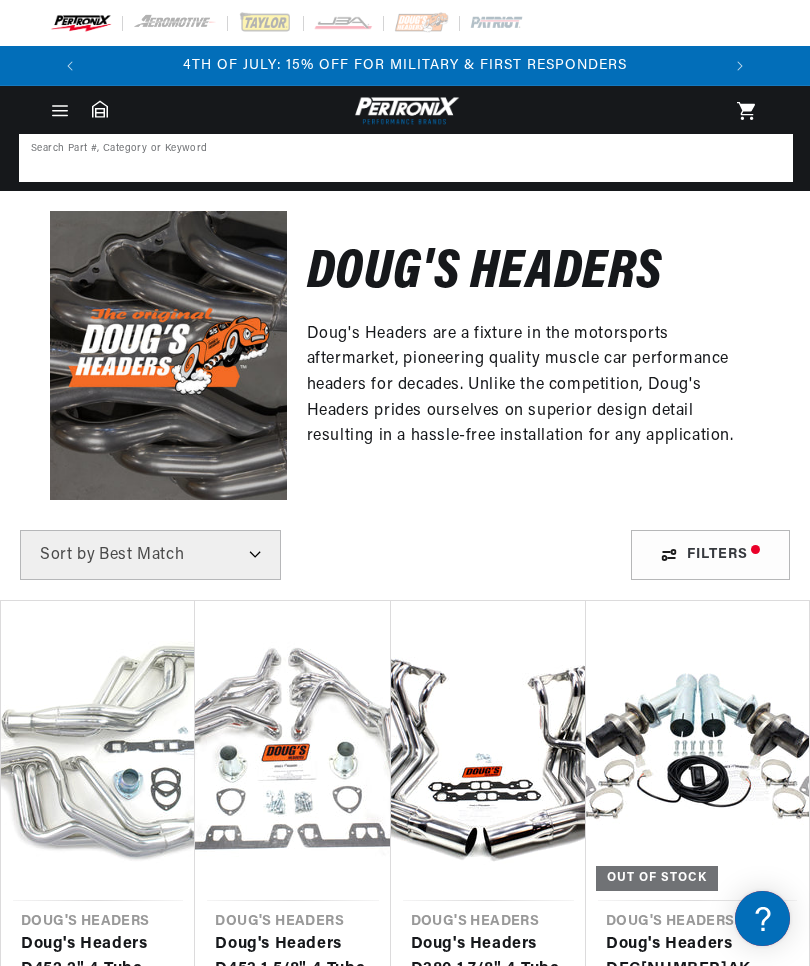 click at bounding box center [406, 158] 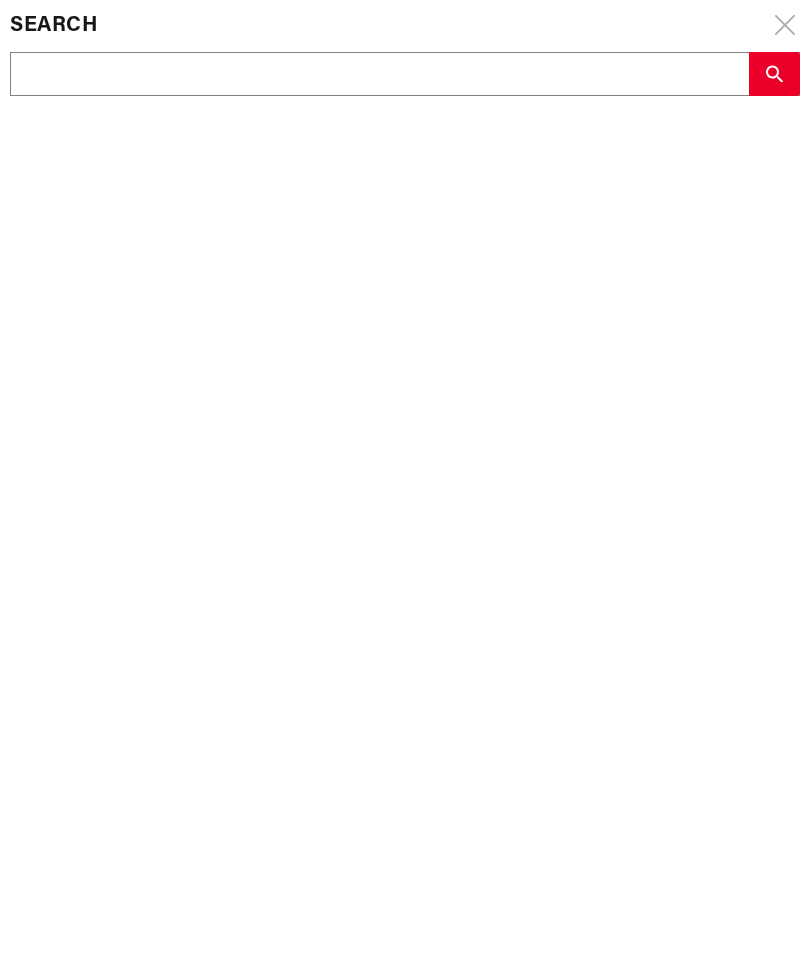 scroll, scrollTop: 0, scrollLeft: 0, axis: both 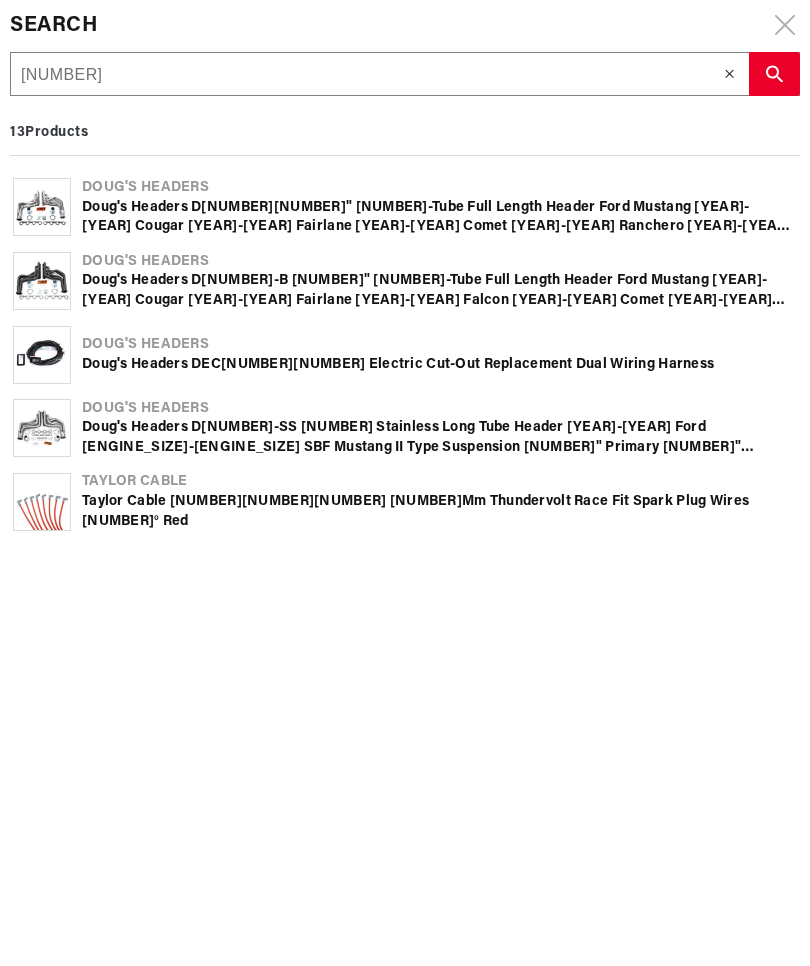 type on "[NUMBER]" 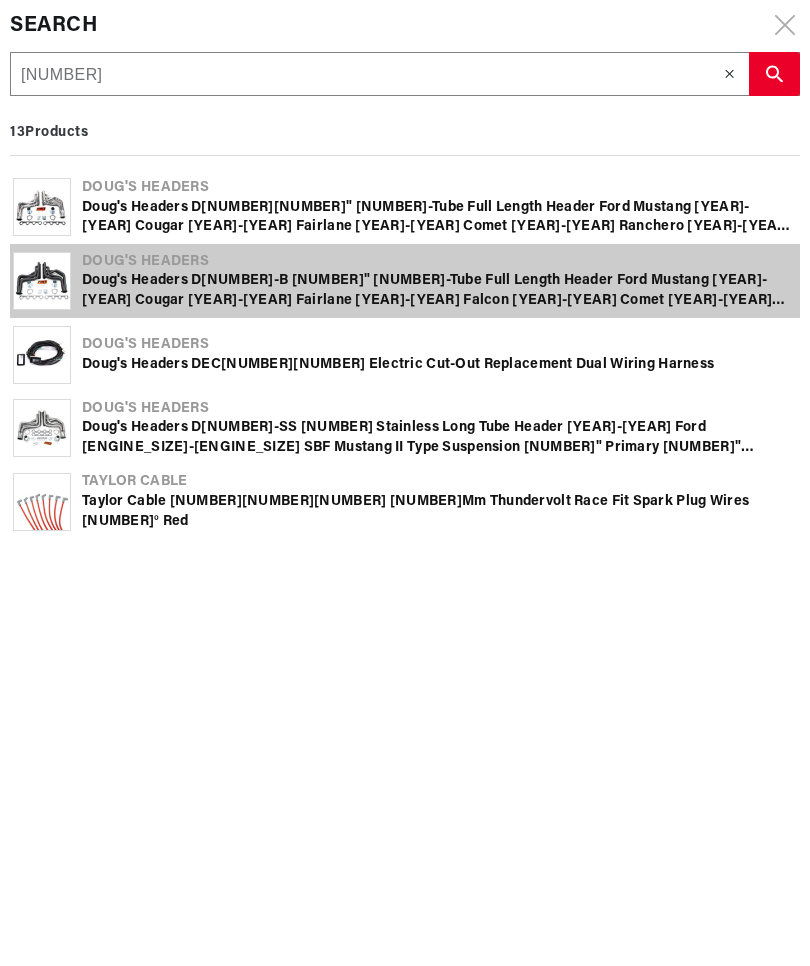 click on "Doug's Headers" at bounding box center (439, 188) 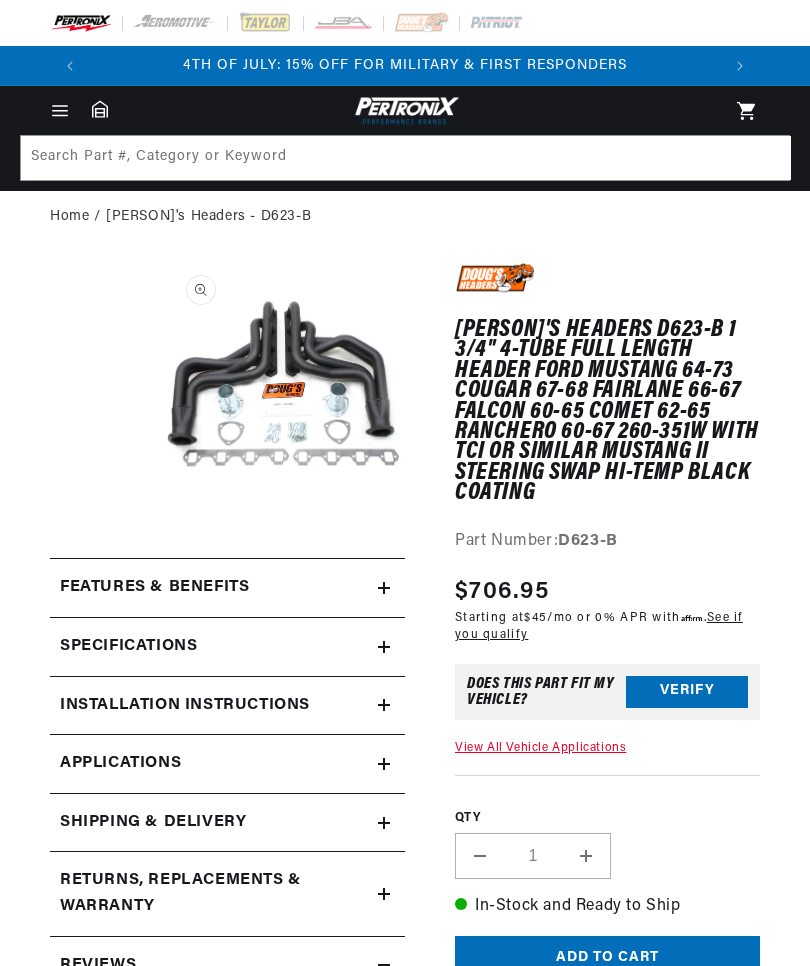scroll, scrollTop: 0, scrollLeft: 0, axis: both 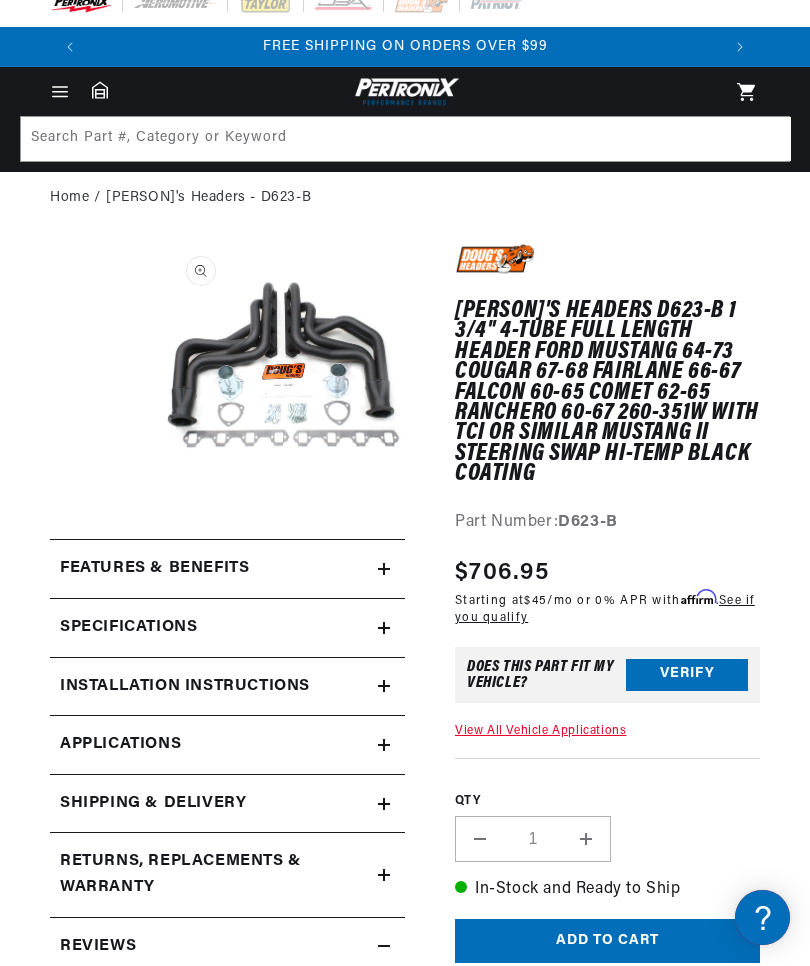 click on "[PERSON]'s Headers D623-B 1 3/4" 4-Tube Full Length Header Ford Mustang  64-73 Cougar 67-68 Fairlane 66-67 Falcon 60-65 Comet 62-65 Ranchero 60-67 260-351W with TCI or similar Mustang II Steering Swap Hi-Temp Black Coating
[PERSON]'s Headers D623-B 1 3/4" 4-Tube Full Length Header Ford Mustang  64-73 Cougar 67-68 Fairlane 66-67 Falcon 60-65 Comet 62-65 Ranchero 60-67 260-351W with TCI or similar Mustang II Steering Swap Hi-Temp Black Coating
Part Number:  D623-B
Skip to product information
Open media 1 in modal" at bounding box center (405, 906) 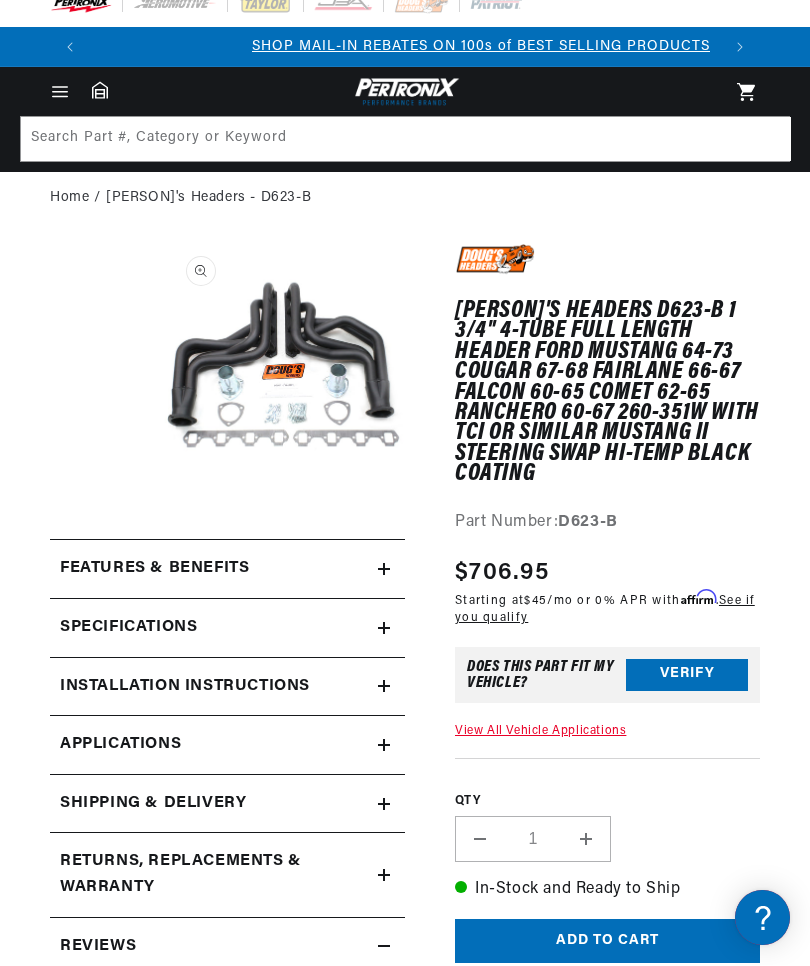 scroll, scrollTop: 0, scrollLeft: 630, axis: horizontal 